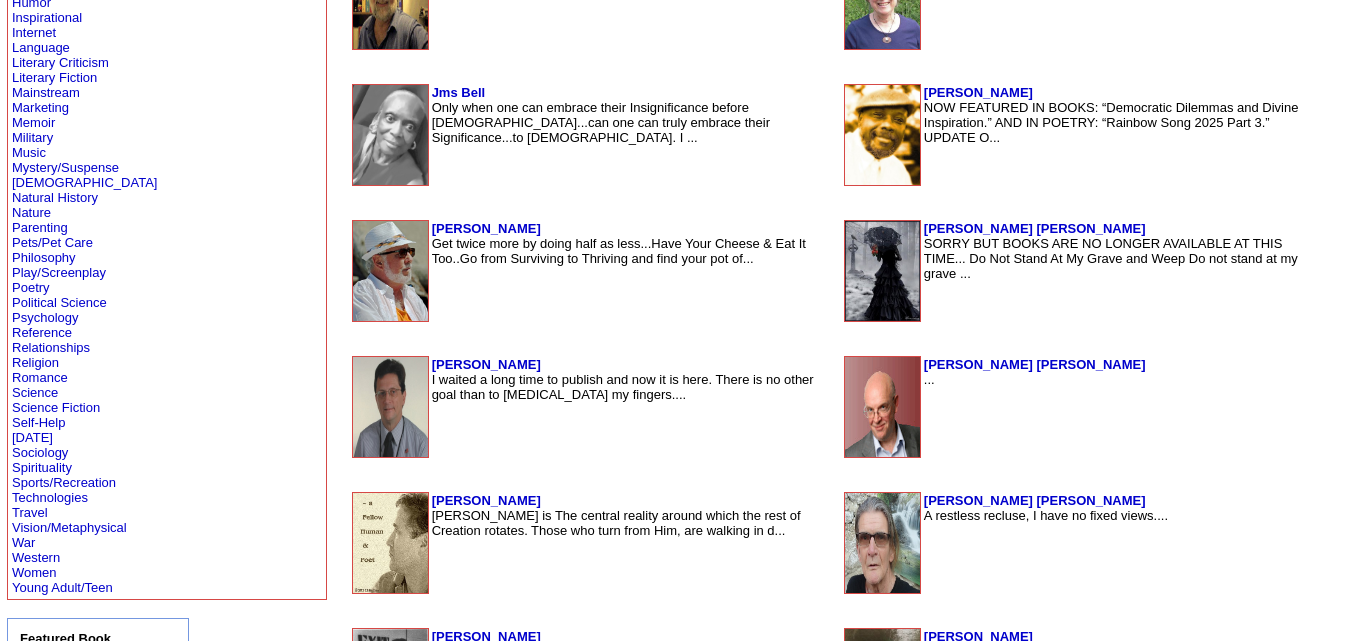 scroll, scrollTop: 836, scrollLeft: 0, axis: vertical 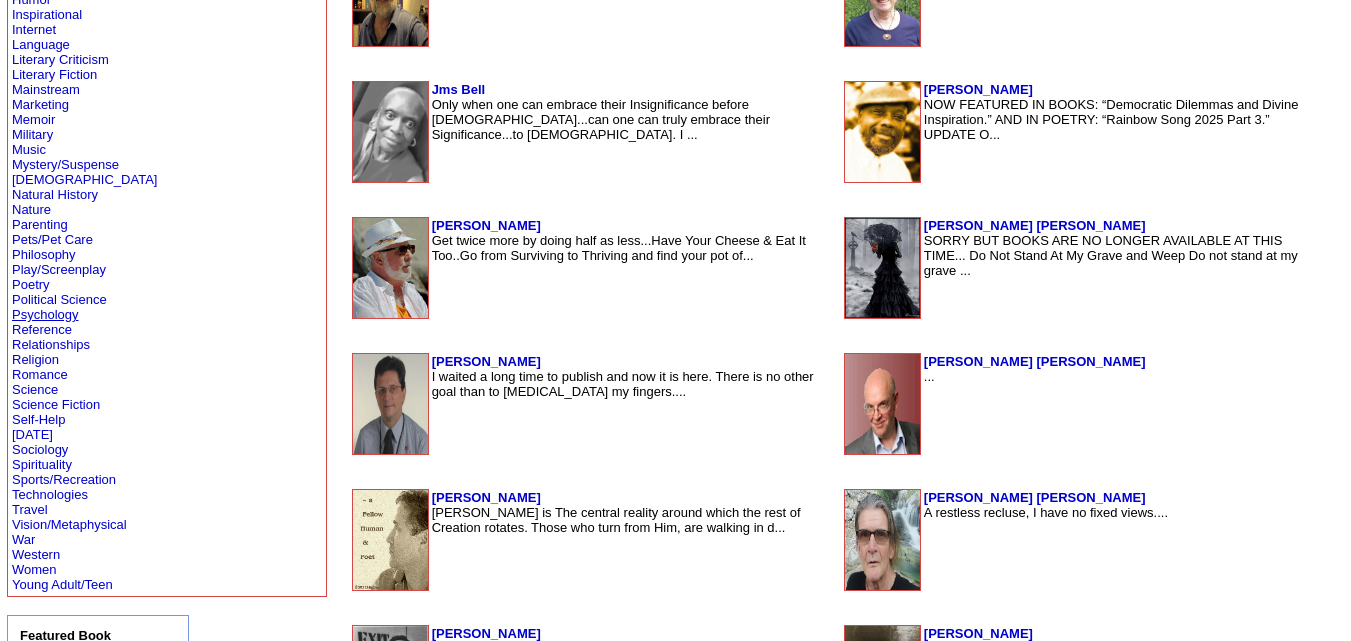 click on "Psychology" at bounding box center [45, 314] 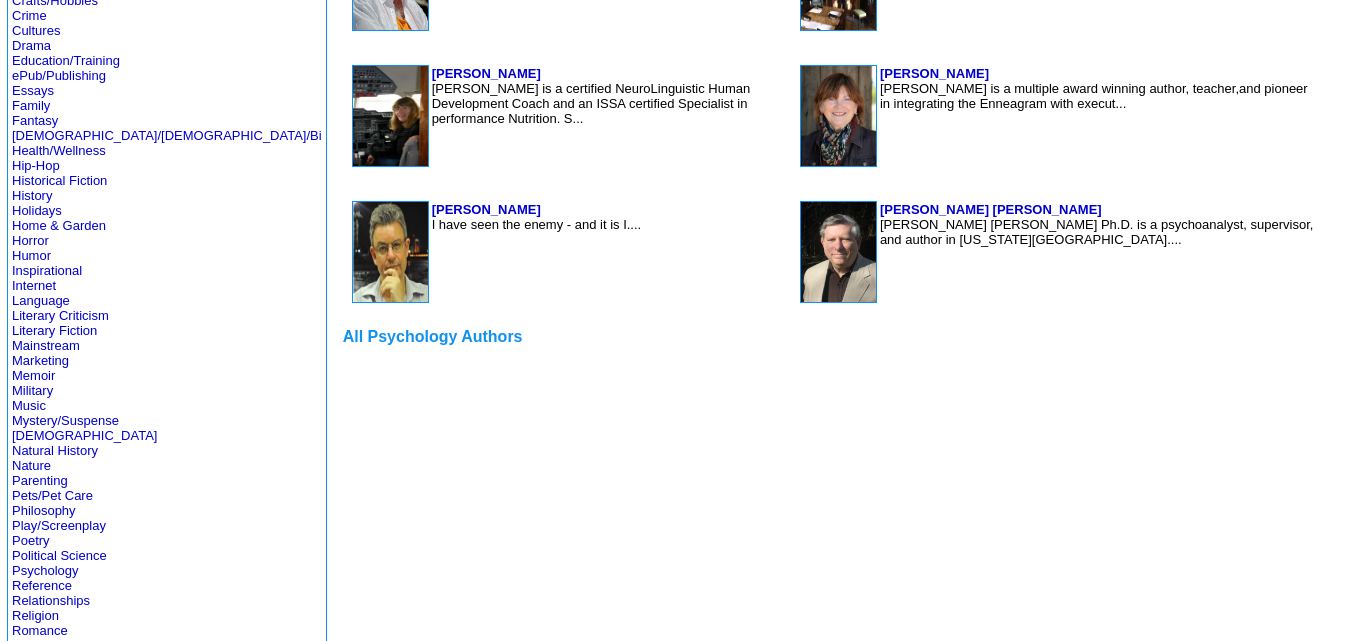 scroll, scrollTop: 753, scrollLeft: 0, axis: vertical 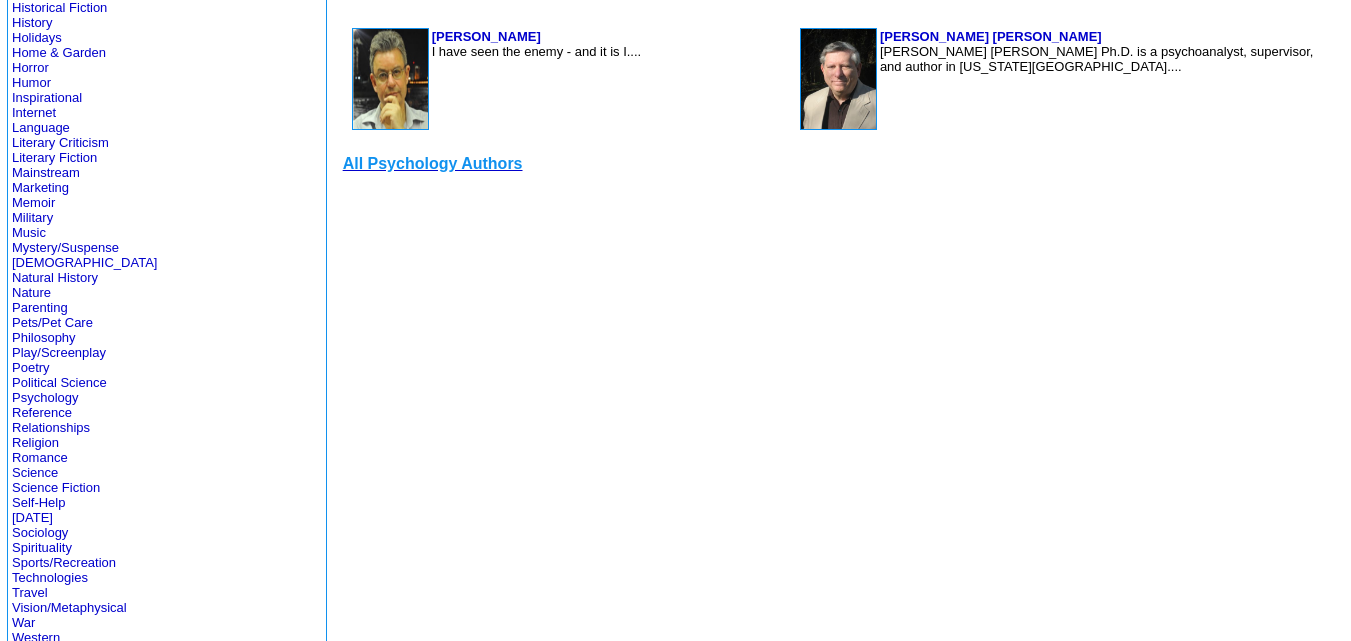 click on "All Psychology Authors" at bounding box center (433, 163) 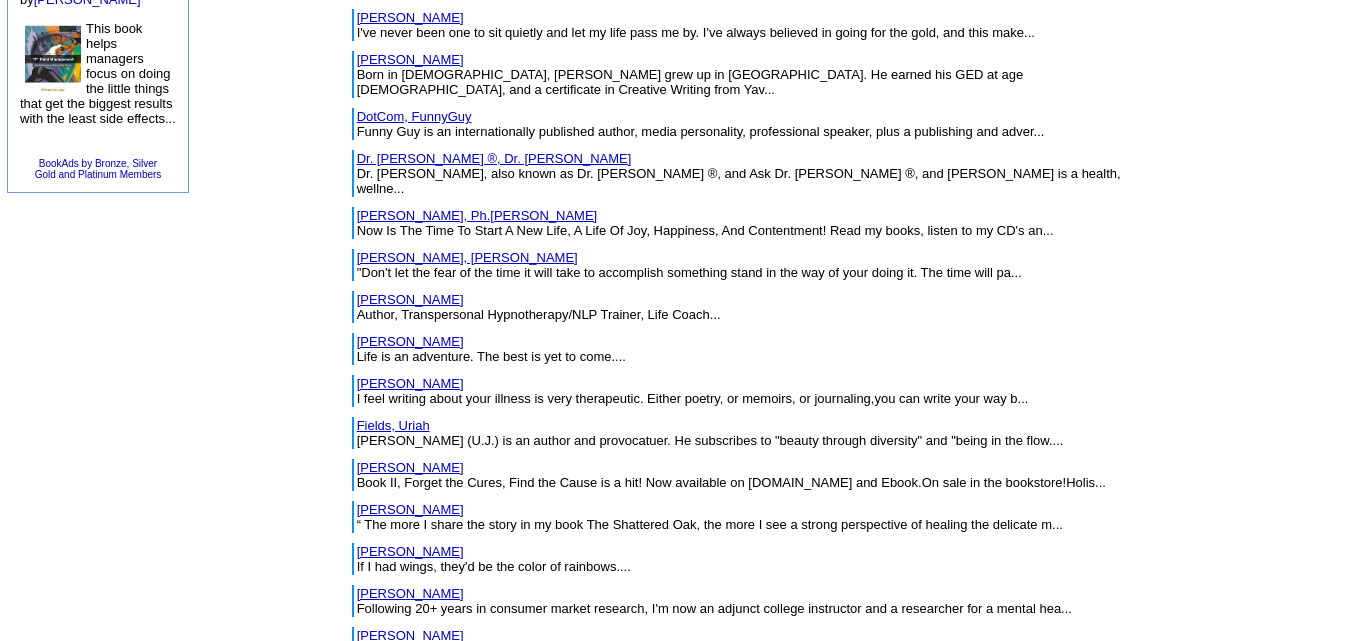scroll, scrollTop: 1203, scrollLeft: 0, axis: vertical 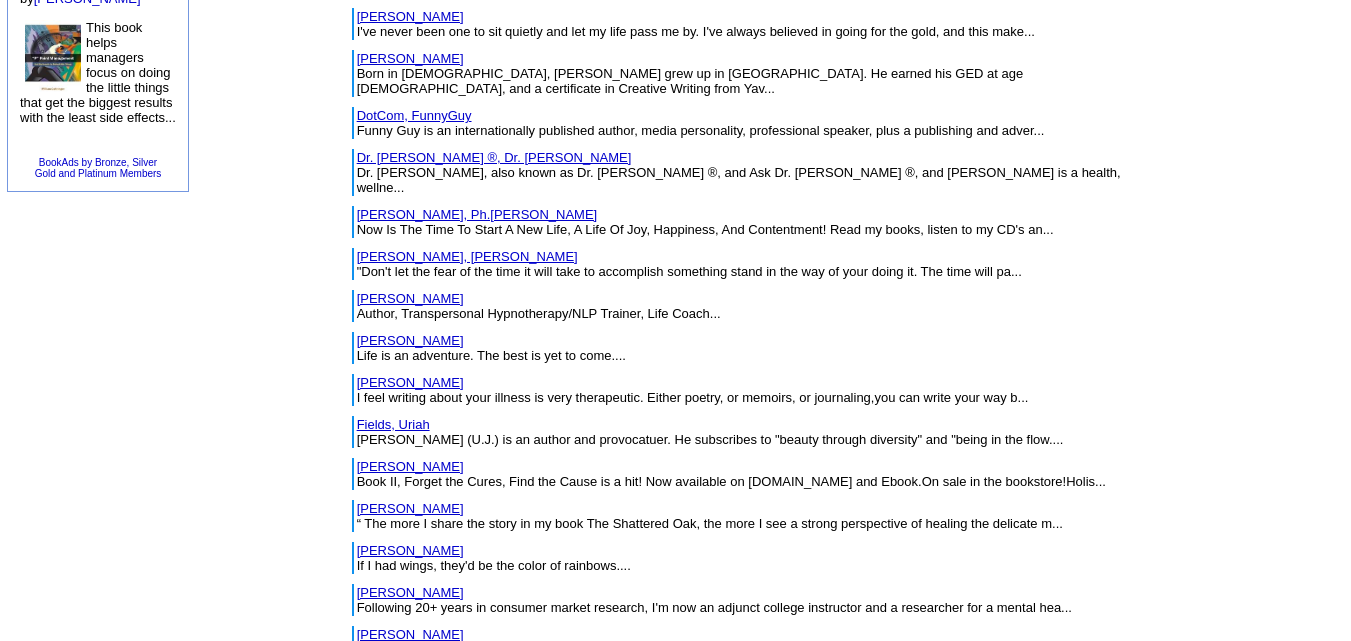 click on "Eaker, Ph.D., Donald" at bounding box center (477, 214) 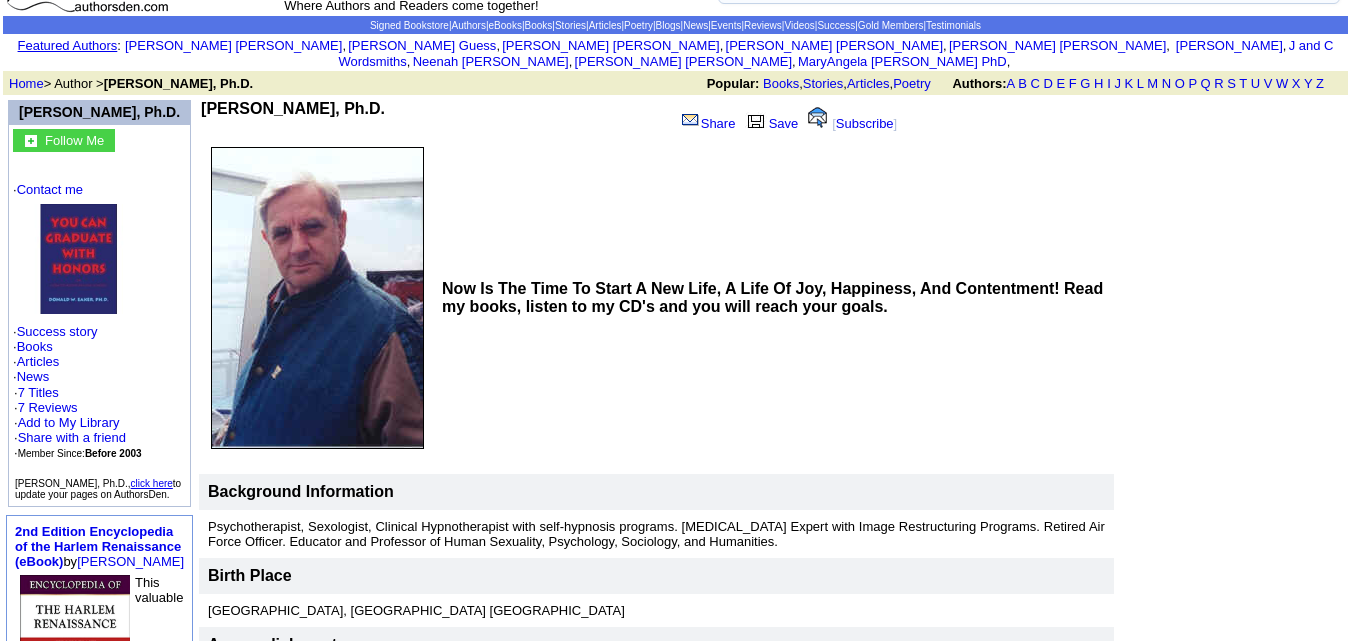 scroll, scrollTop: 69, scrollLeft: 0, axis: vertical 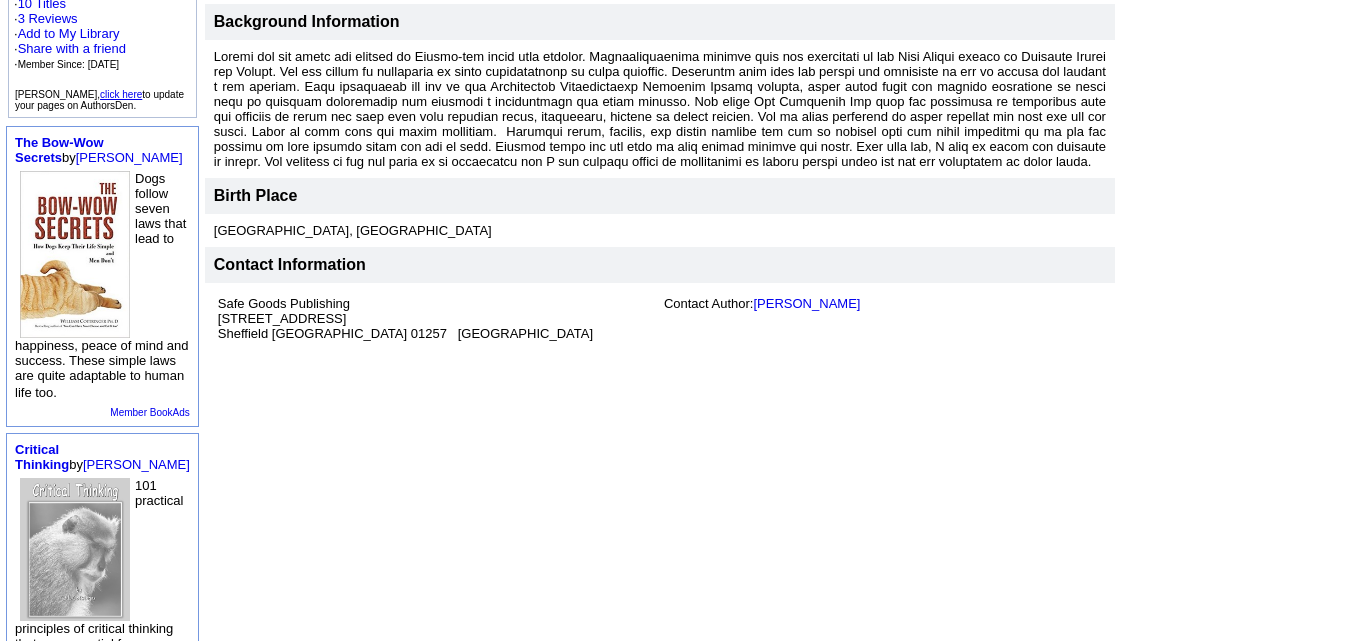 click on "[PERSON_NAME]
Share
Save
[
Subscribe ]
“ The more I share the story in my book The Shattered Oak, the more I see a strong perspective of healing the delicate minds that are so unbalanced.”" at bounding box center (775, 172) 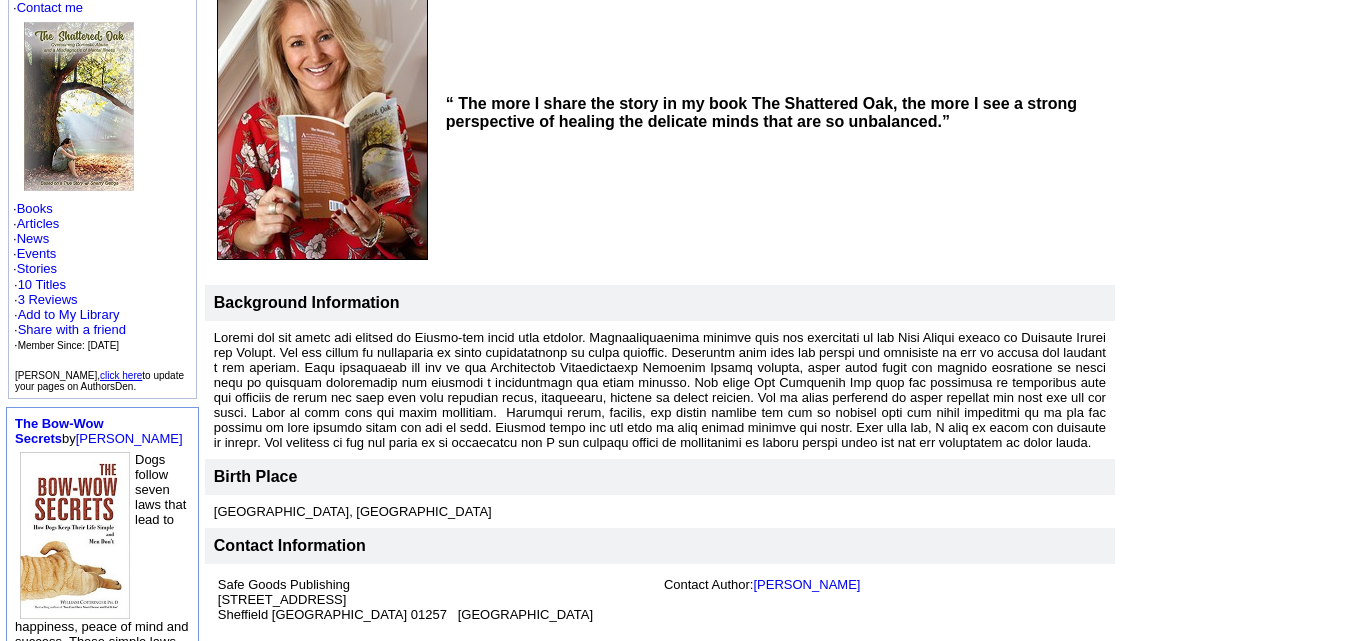 scroll, scrollTop: 260, scrollLeft: 0, axis: vertical 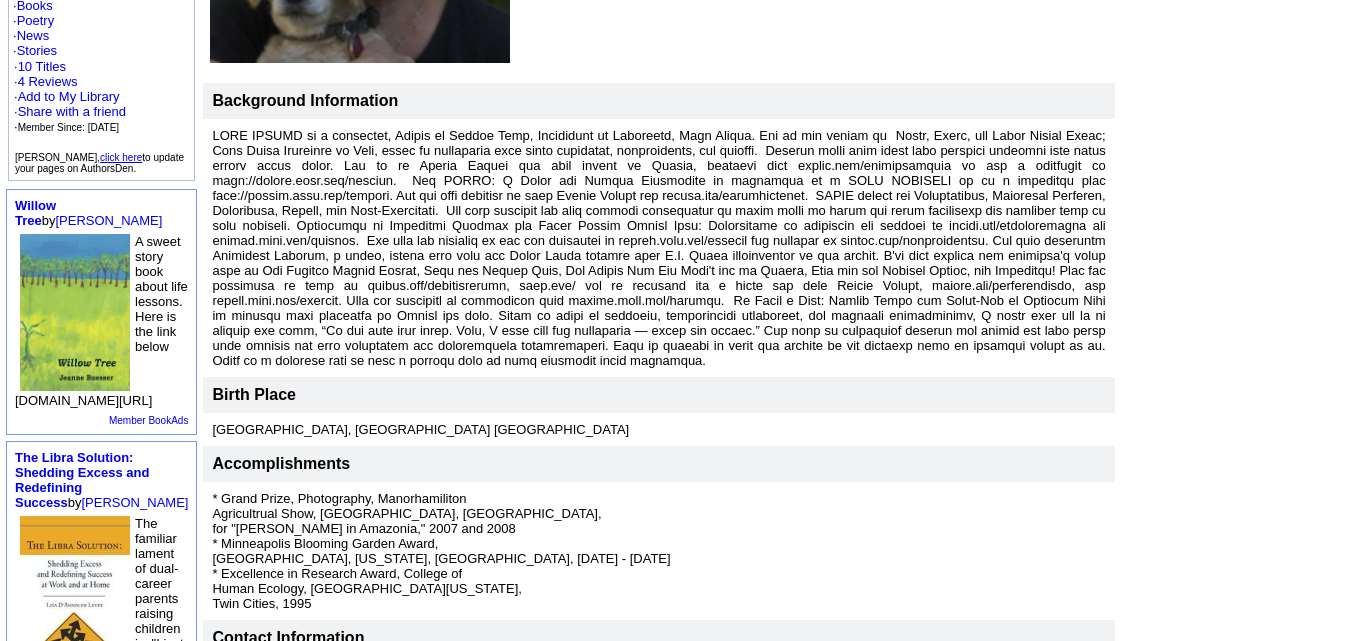 click at bounding box center [658, 248] 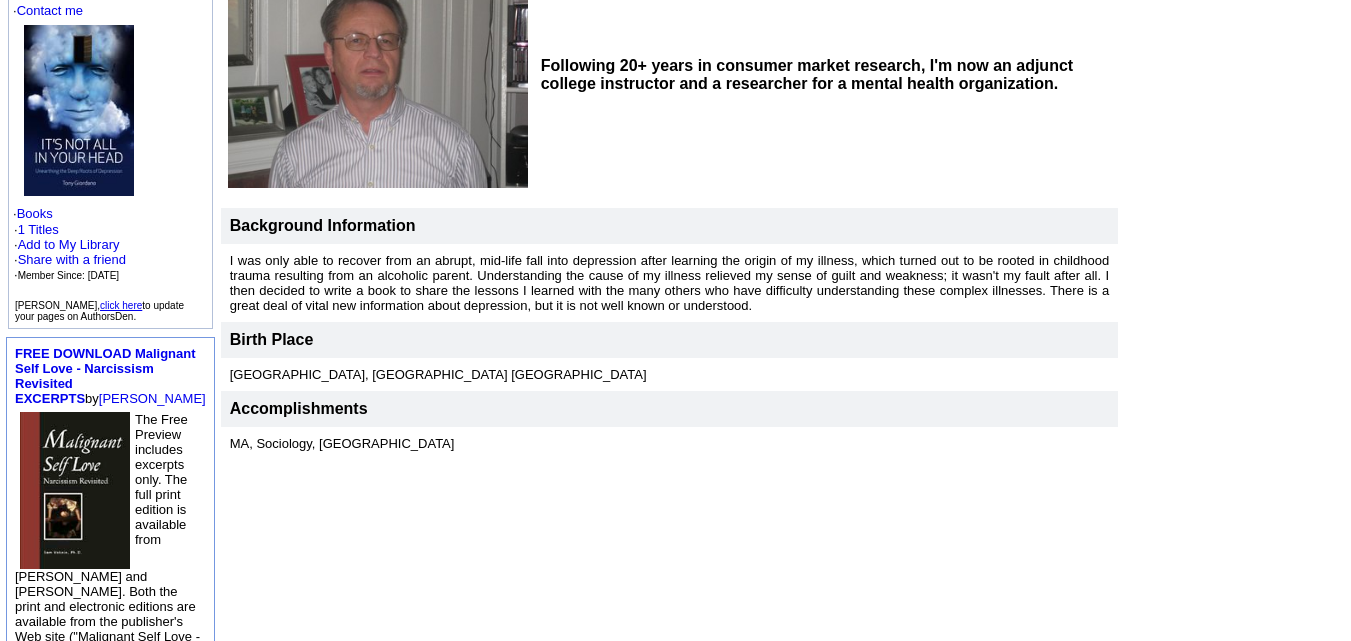 scroll, scrollTop: 247, scrollLeft: 0, axis: vertical 